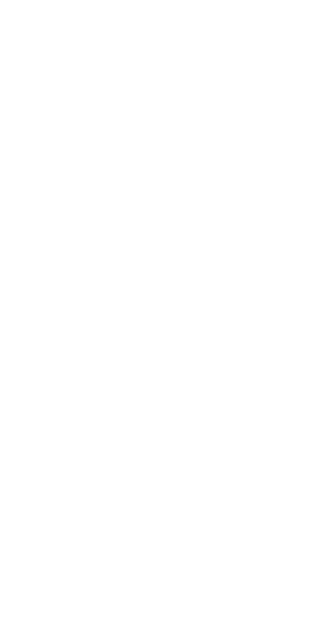 scroll, scrollTop: 0, scrollLeft: 0, axis: both 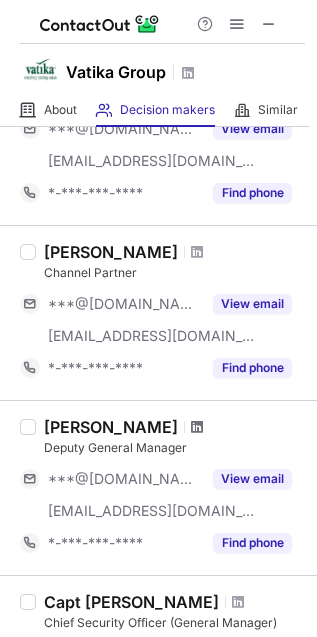 click at bounding box center (197, 427) 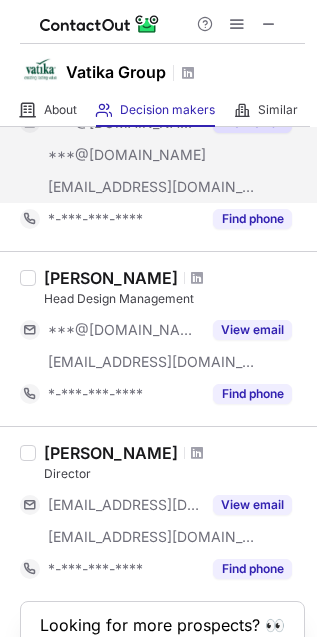 scroll, scrollTop: 1375, scrollLeft: 0, axis: vertical 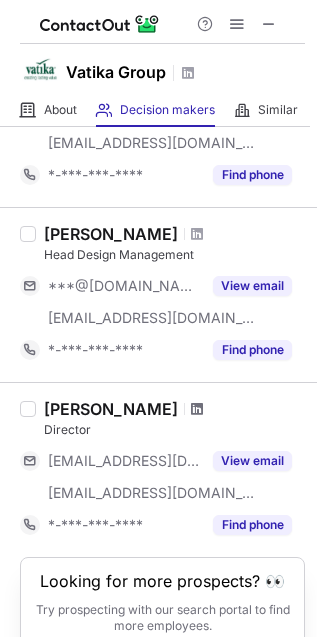 click at bounding box center [197, 409] 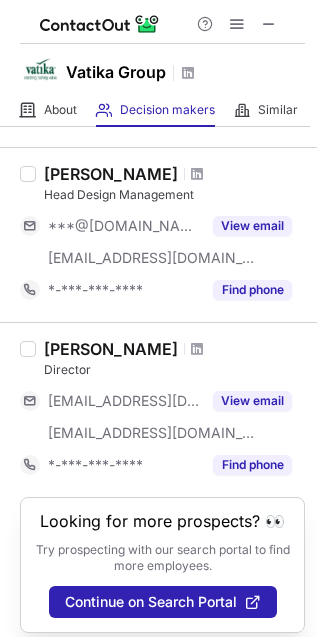 scroll, scrollTop: 1467, scrollLeft: 0, axis: vertical 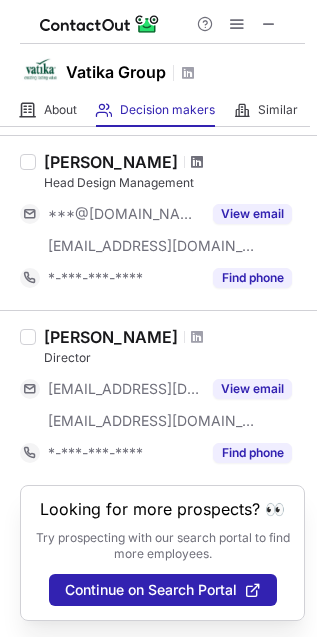 click at bounding box center (197, 162) 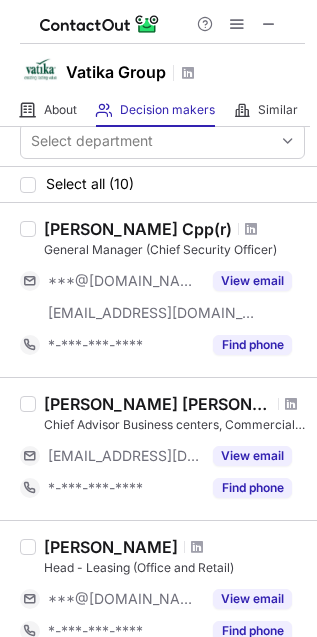 scroll, scrollTop: 0, scrollLeft: 0, axis: both 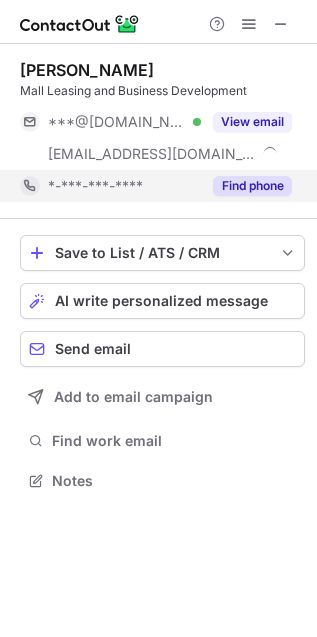 click on "Find phone" at bounding box center (252, 186) 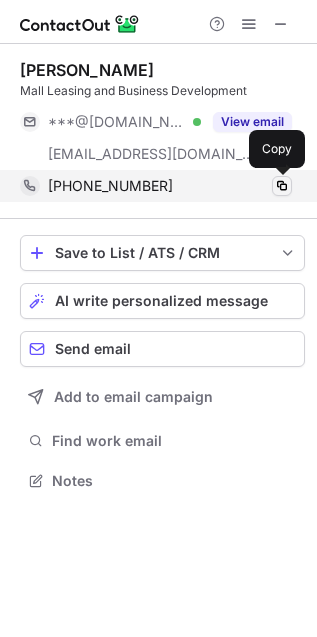 click at bounding box center [282, 186] 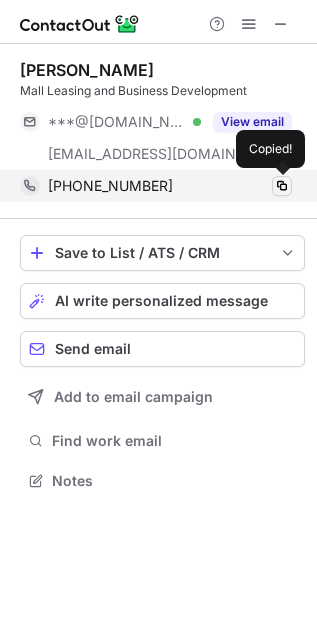 click at bounding box center [282, 186] 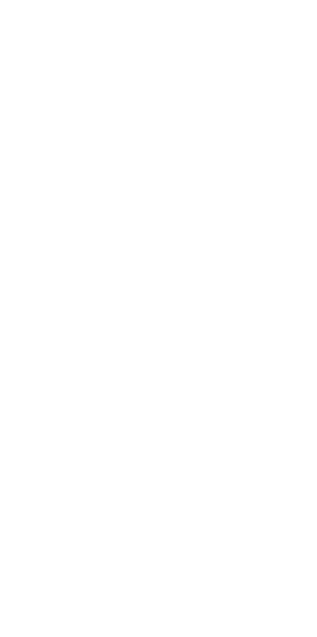 scroll, scrollTop: 0, scrollLeft: 0, axis: both 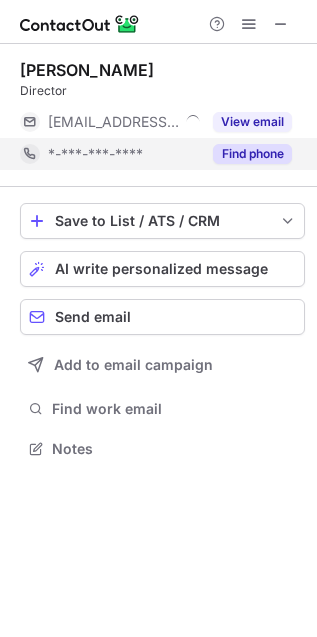 click on "Find phone" at bounding box center [252, 154] 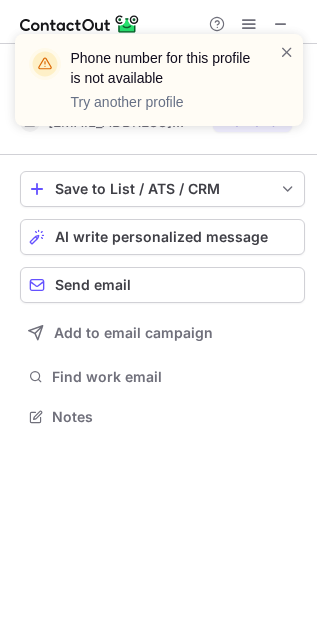 scroll, scrollTop: 402, scrollLeft: 317, axis: both 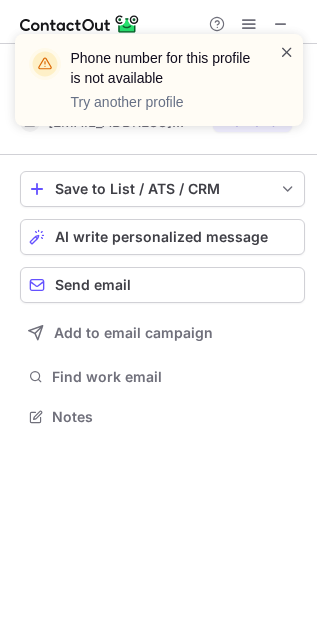 drag, startPoint x: 263, startPoint y: 46, endPoint x: 282, endPoint y: 52, distance: 19.924858 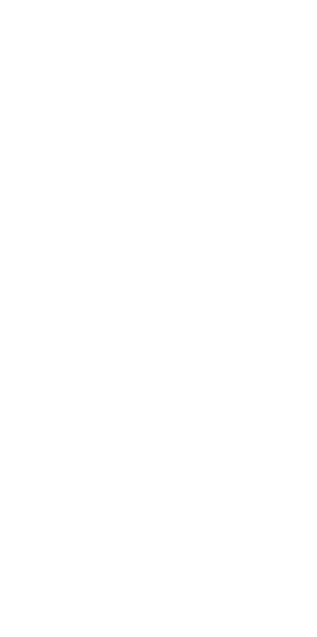 scroll, scrollTop: 0, scrollLeft: 0, axis: both 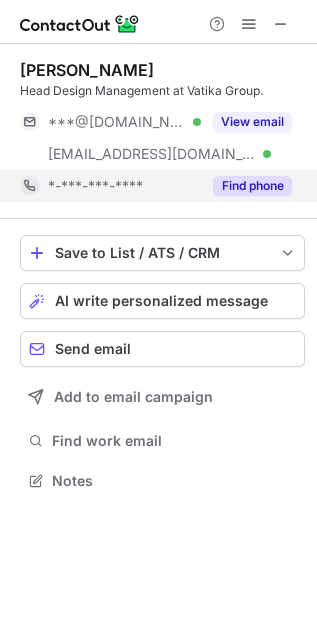 click on "Find phone" at bounding box center [252, 186] 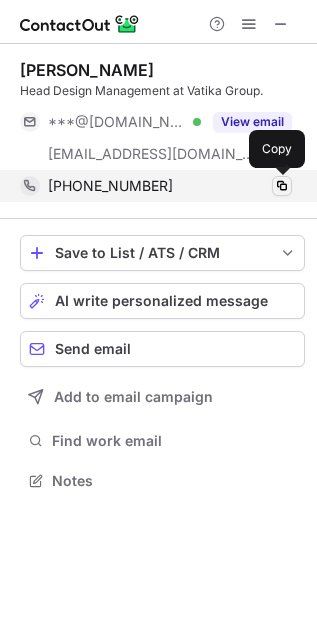 click at bounding box center [282, 186] 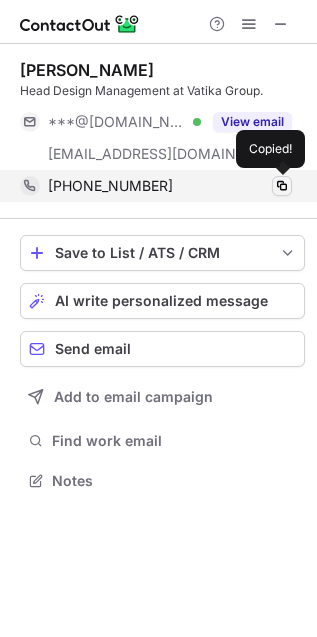 click at bounding box center (282, 186) 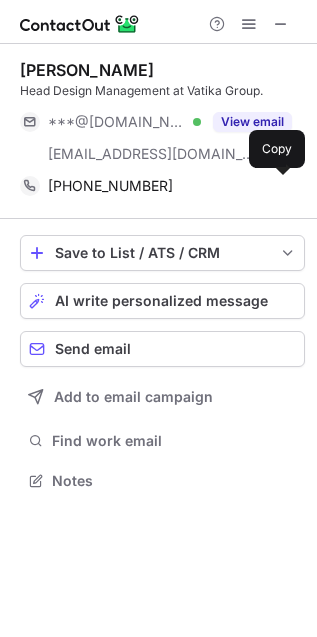 click on "[PERSON_NAME]" at bounding box center [87, 70] 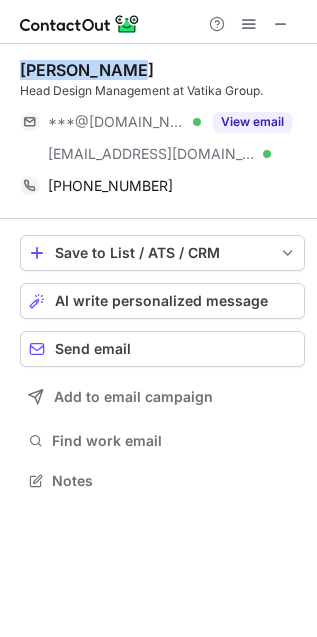 drag, startPoint x: 35, startPoint y: 70, endPoint x: 81, endPoint y: 72, distance: 46.043457 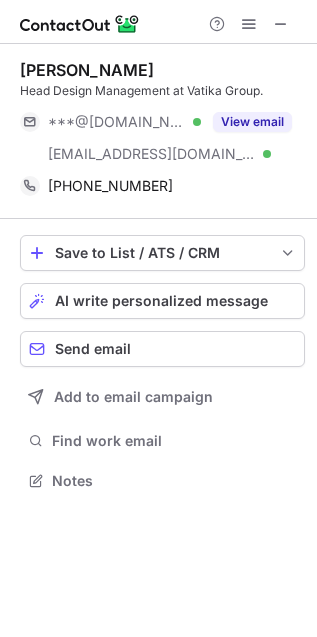 click on "Head Design Management at Vatika Group." at bounding box center [162, 91] 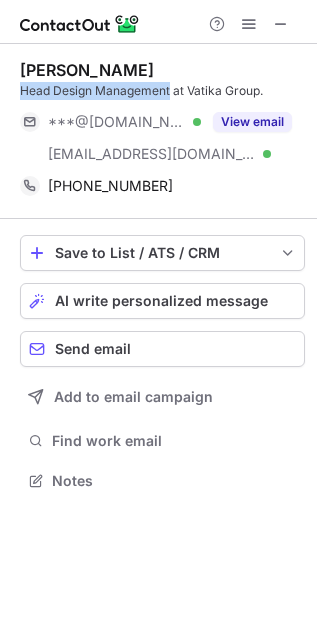 drag, startPoint x: 40, startPoint y: 86, endPoint x: 156, endPoint y: 93, distance: 116.21101 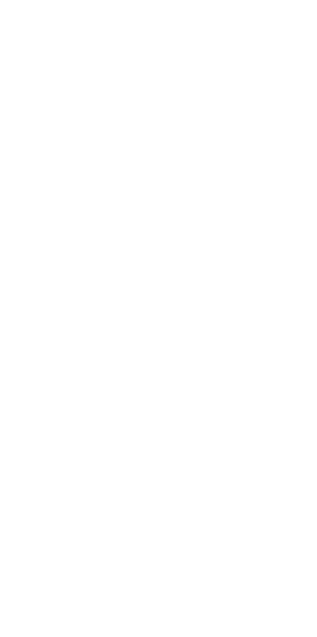 scroll, scrollTop: 0, scrollLeft: 0, axis: both 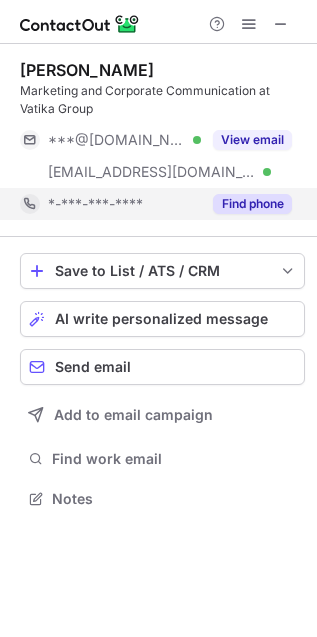 click on "Find phone" at bounding box center (252, 204) 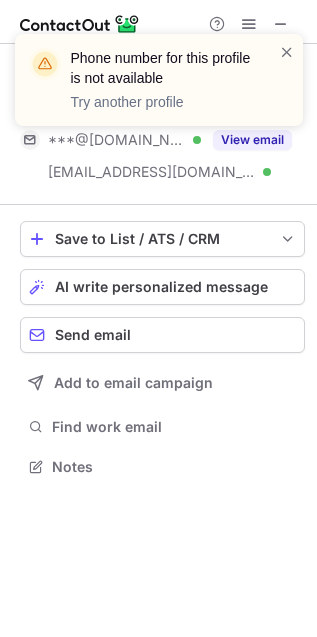 scroll, scrollTop: 452, scrollLeft: 317, axis: both 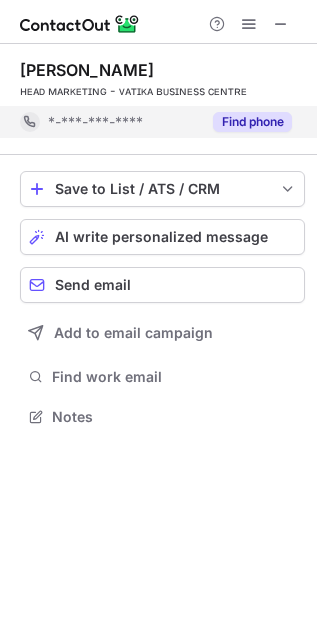 click on "Find phone" at bounding box center [252, 122] 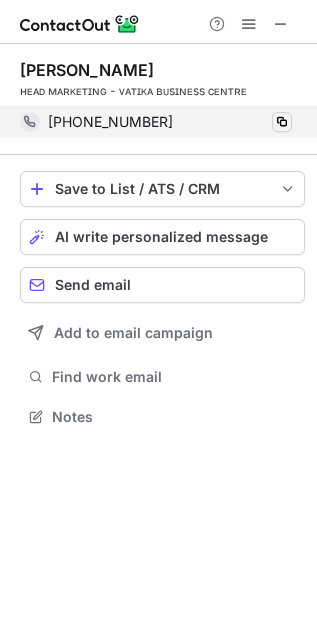 click on "+919599936729 Copy" at bounding box center (156, 122) 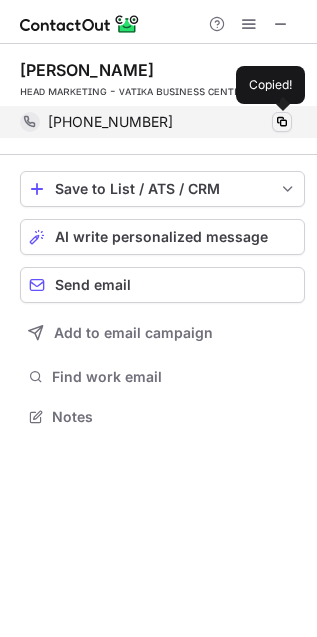 click at bounding box center (282, 122) 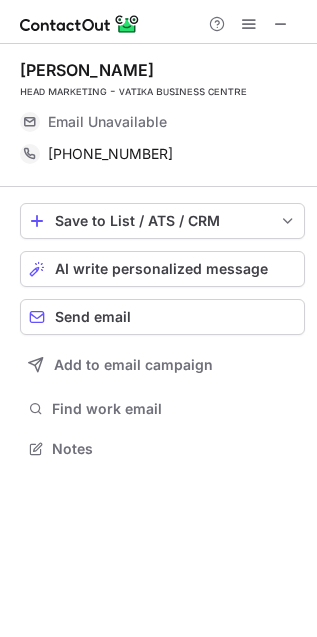 scroll, scrollTop: 10, scrollLeft: 10, axis: both 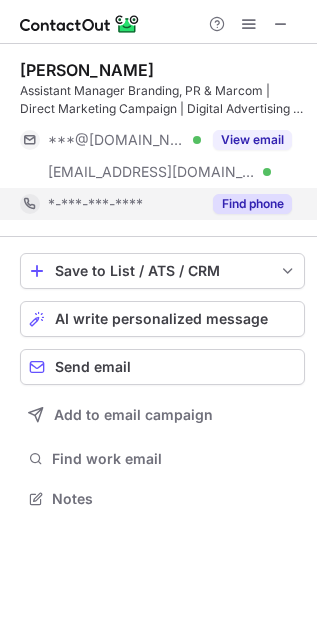 click on "Find phone" at bounding box center [252, 204] 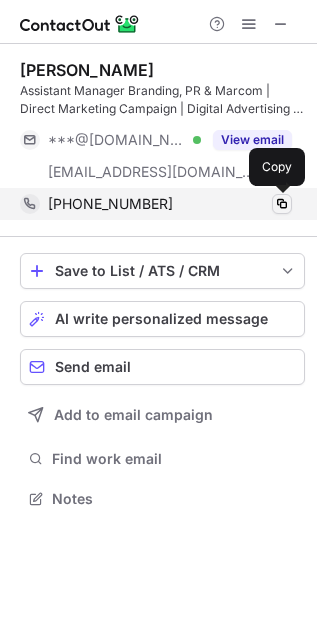 click at bounding box center [282, 204] 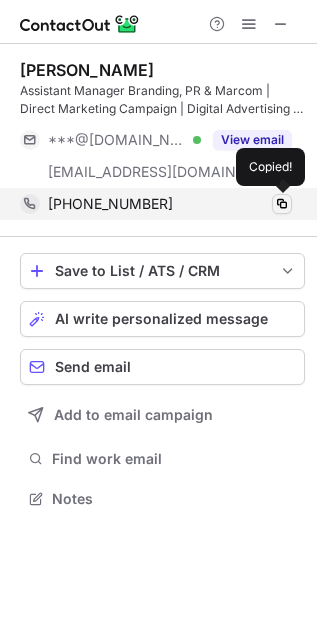 click at bounding box center [282, 204] 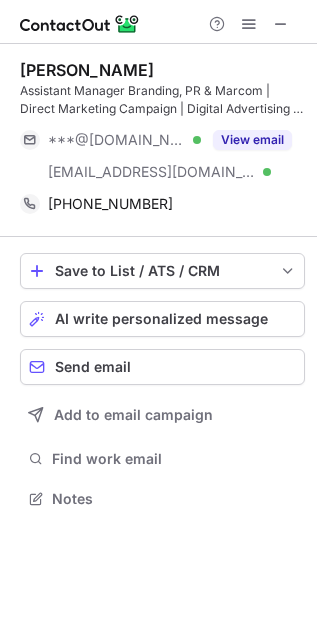 click on "Nishchal Chhibber" at bounding box center [87, 70] 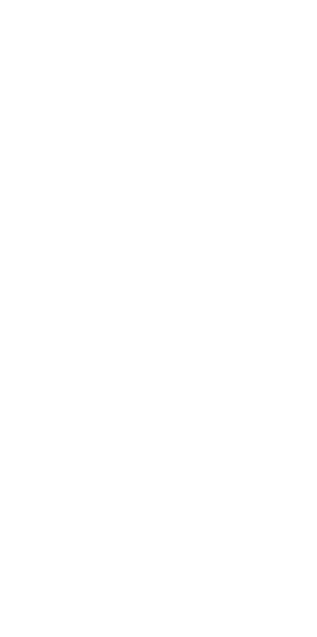 scroll, scrollTop: 0, scrollLeft: 0, axis: both 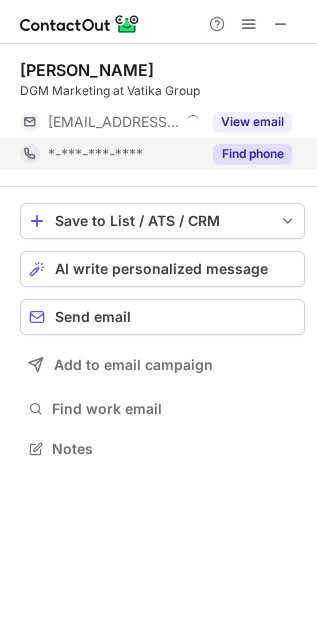 click on "Find phone" at bounding box center [252, 154] 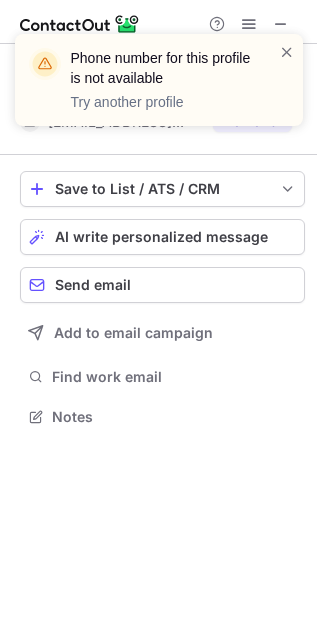 scroll, scrollTop: 402, scrollLeft: 317, axis: both 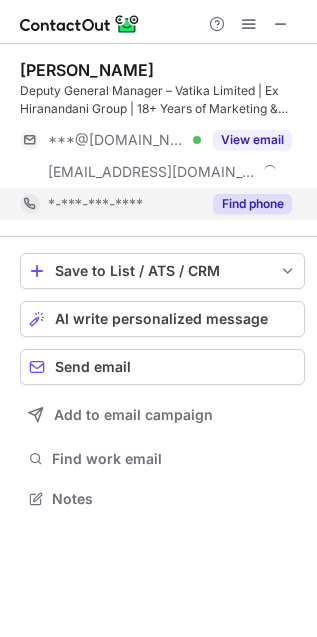 click on "Find phone" at bounding box center (252, 204) 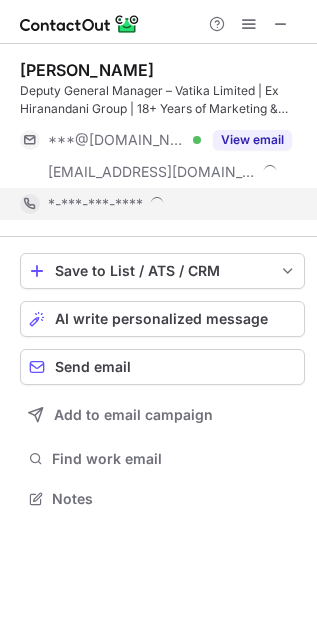 scroll, scrollTop: 10, scrollLeft: 10, axis: both 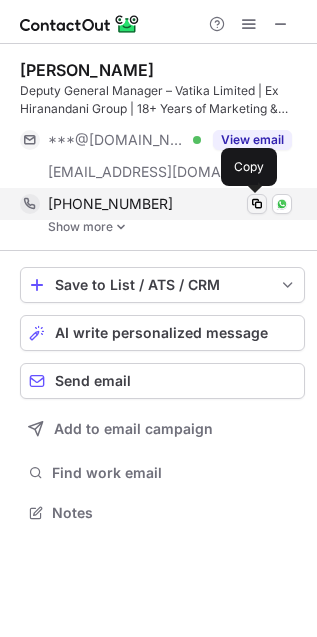 click at bounding box center [257, 204] 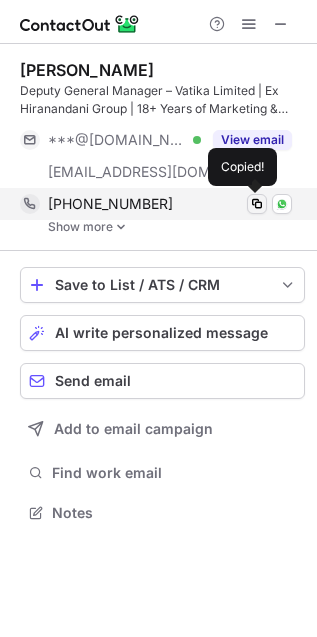 click at bounding box center (257, 204) 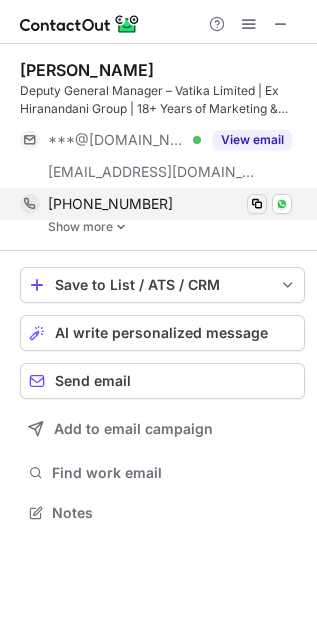 type 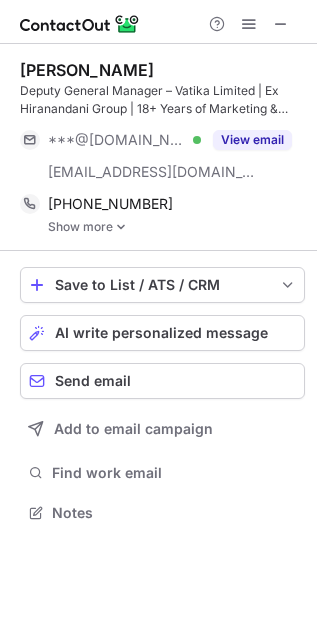 click on "Show more" at bounding box center (176, 227) 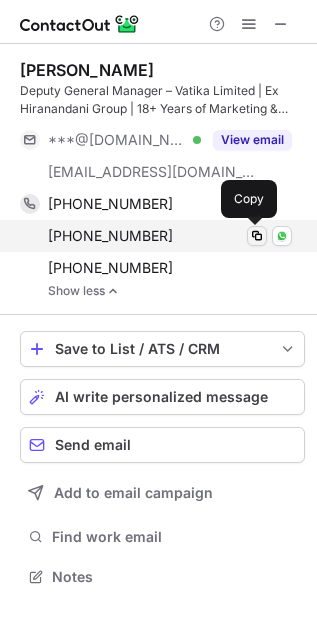 click at bounding box center (257, 236) 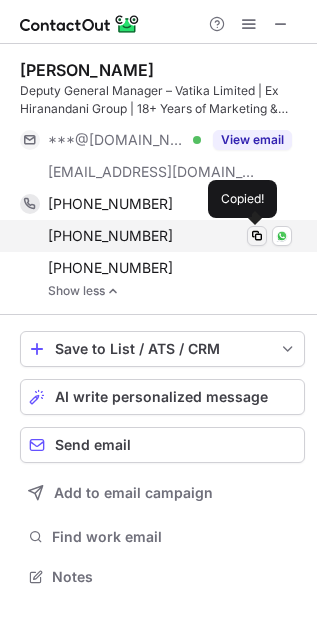 click at bounding box center [257, 236] 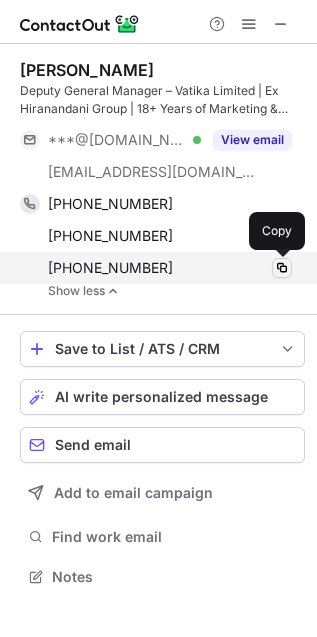 click at bounding box center [282, 268] 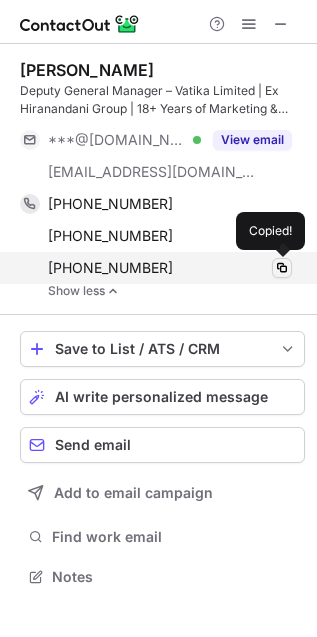 click at bounding box center [282, 268] 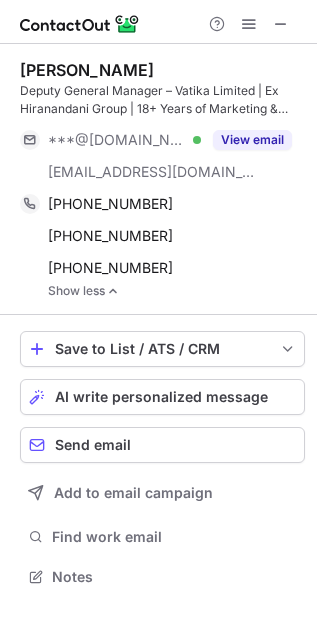 click on "Ruchi Goel" at bounding box center [87, 70] 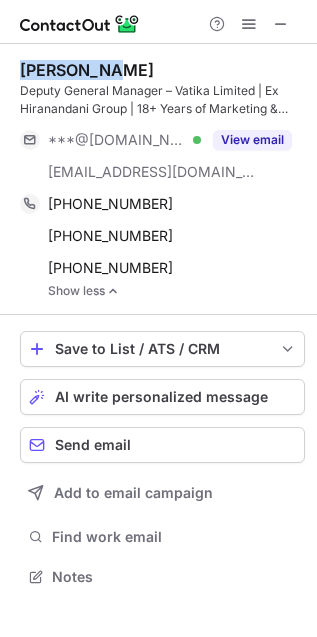 drag, startPoint x: 37, startPoint y: 66, endPoint x: 93, endPoint y: 77, distance: 57.070133 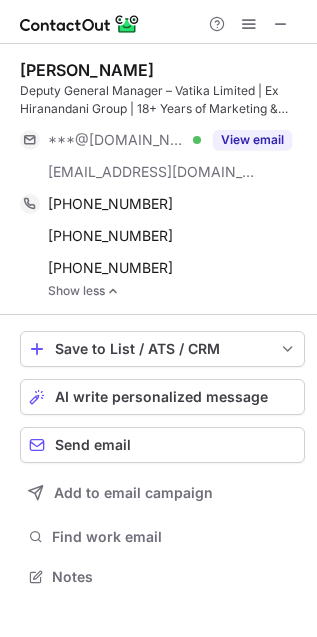 click on "Deputy General Manager – Vatika Limited | Ex Hiranandani Group | 18+ Years of Marketing & Communications Experience" at bounding box center [162, 100] 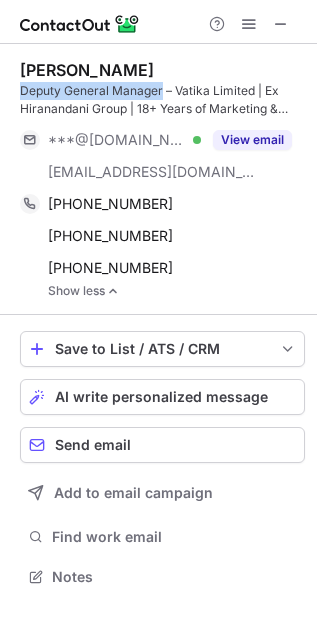 drag, startPoint x: 30, startPoint y: 87, endPoint x: 128, endPoint y: 87, distance: 98 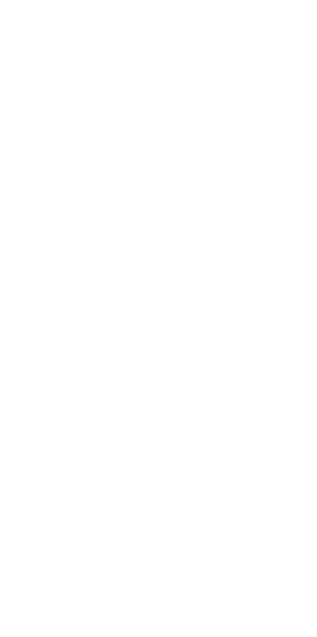 scroll, scrollTop: 0, scrollLeft: 0, axis: both 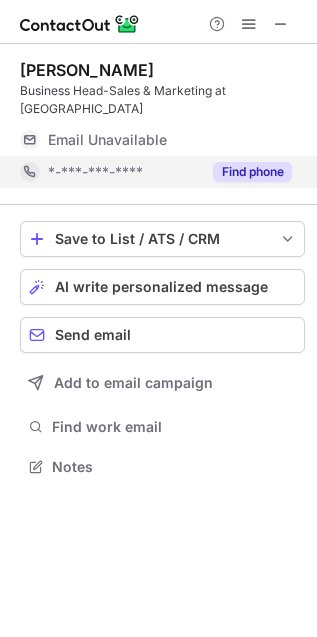 click on "Find phone" at bounding box center [252, 172] 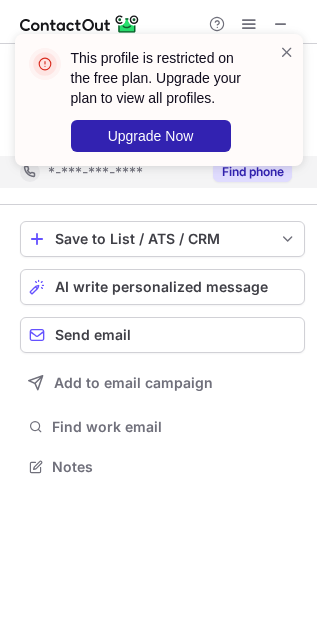 scroll, scrollTop: 421, scrollLeft: 317, axis: both 